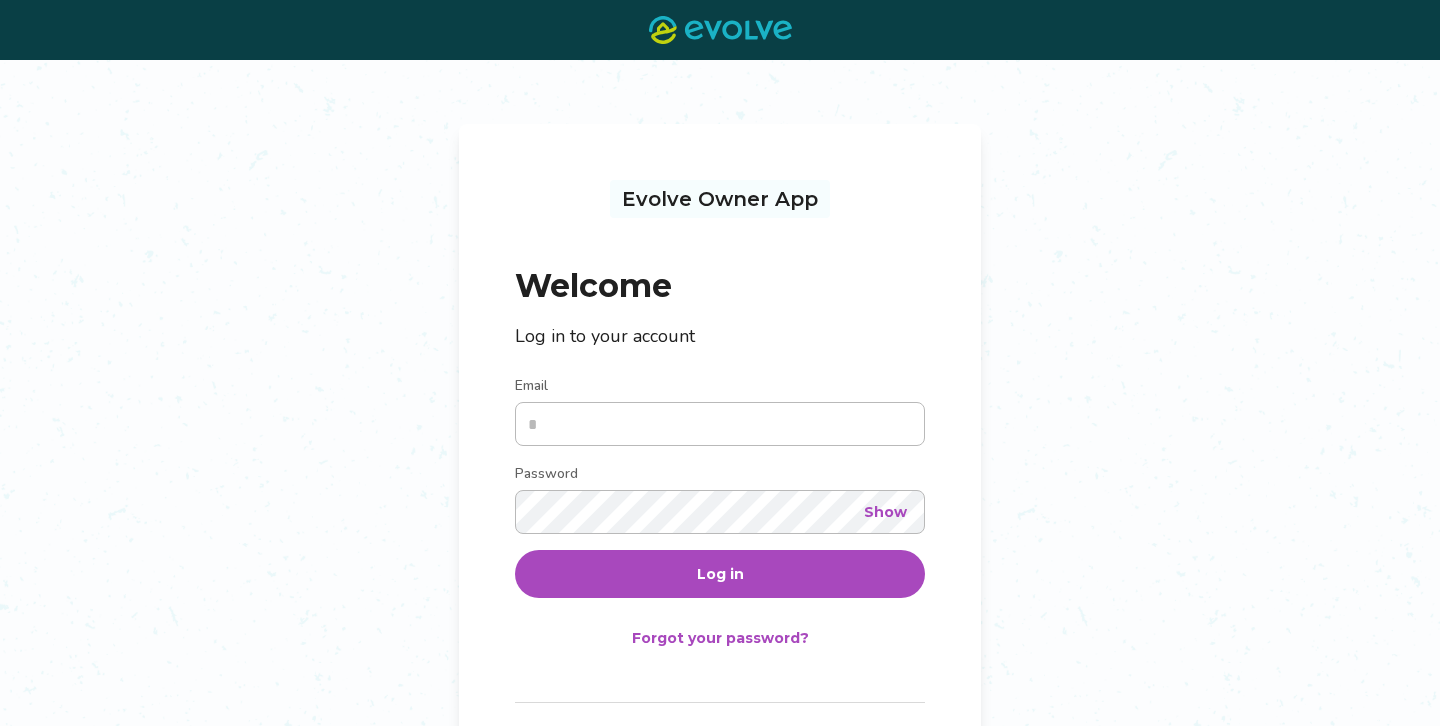 scroll, scrollTop: 0, scrollLeft: 0, axis: both 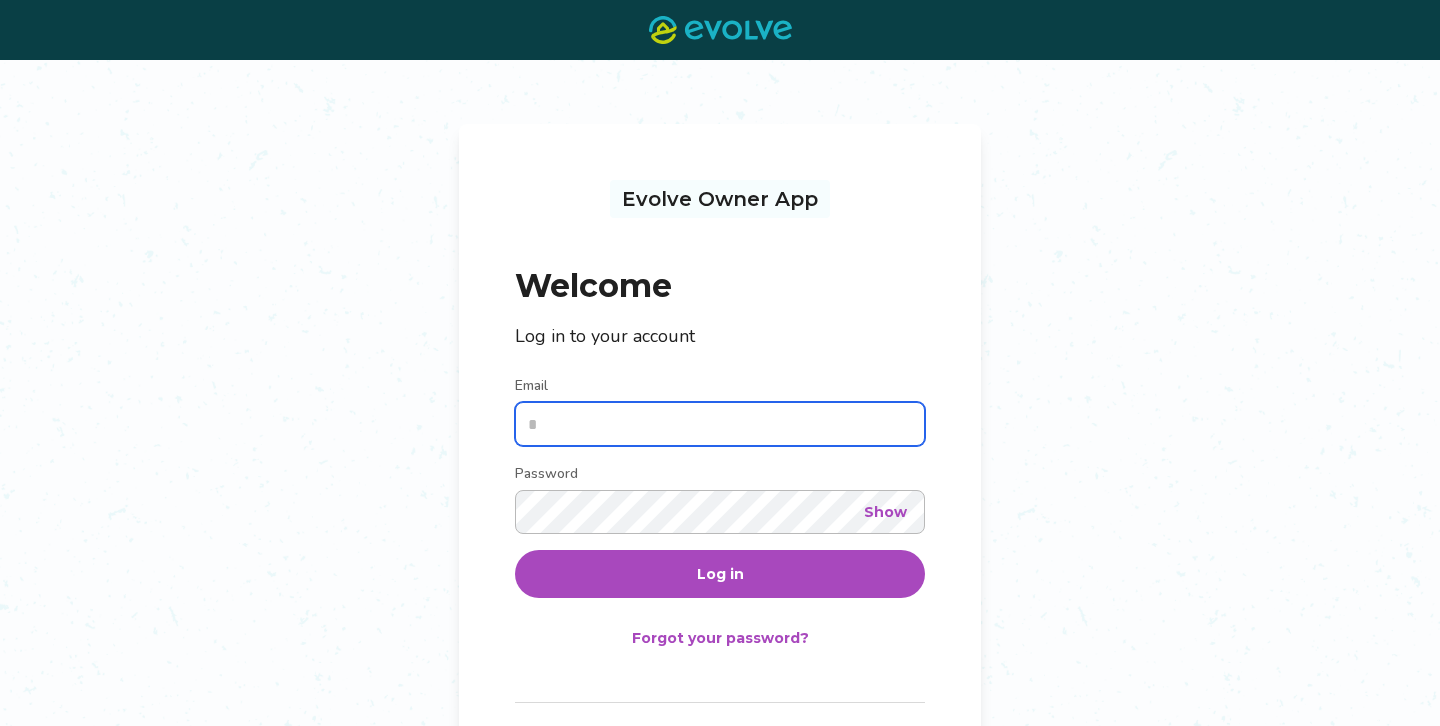 type on "**********" 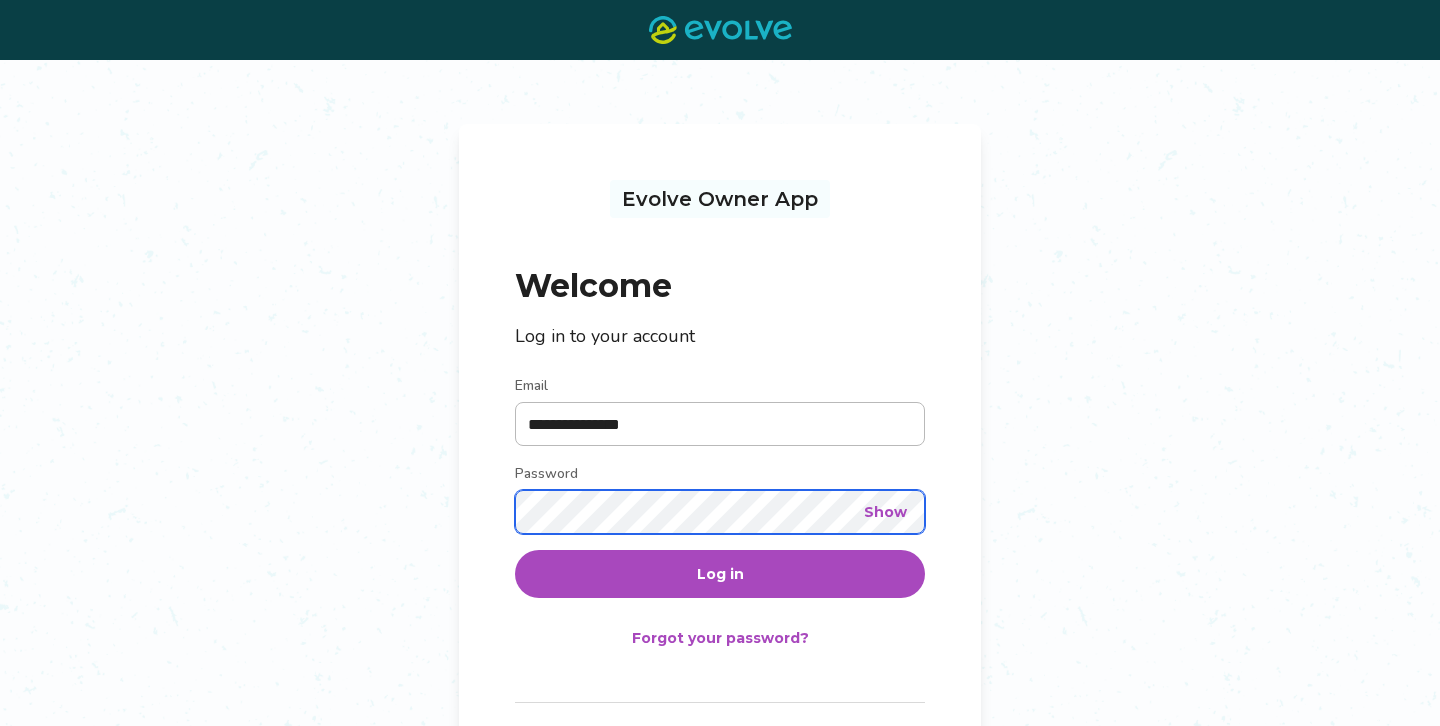 click on "Log in" at bounding box center [720, 574] 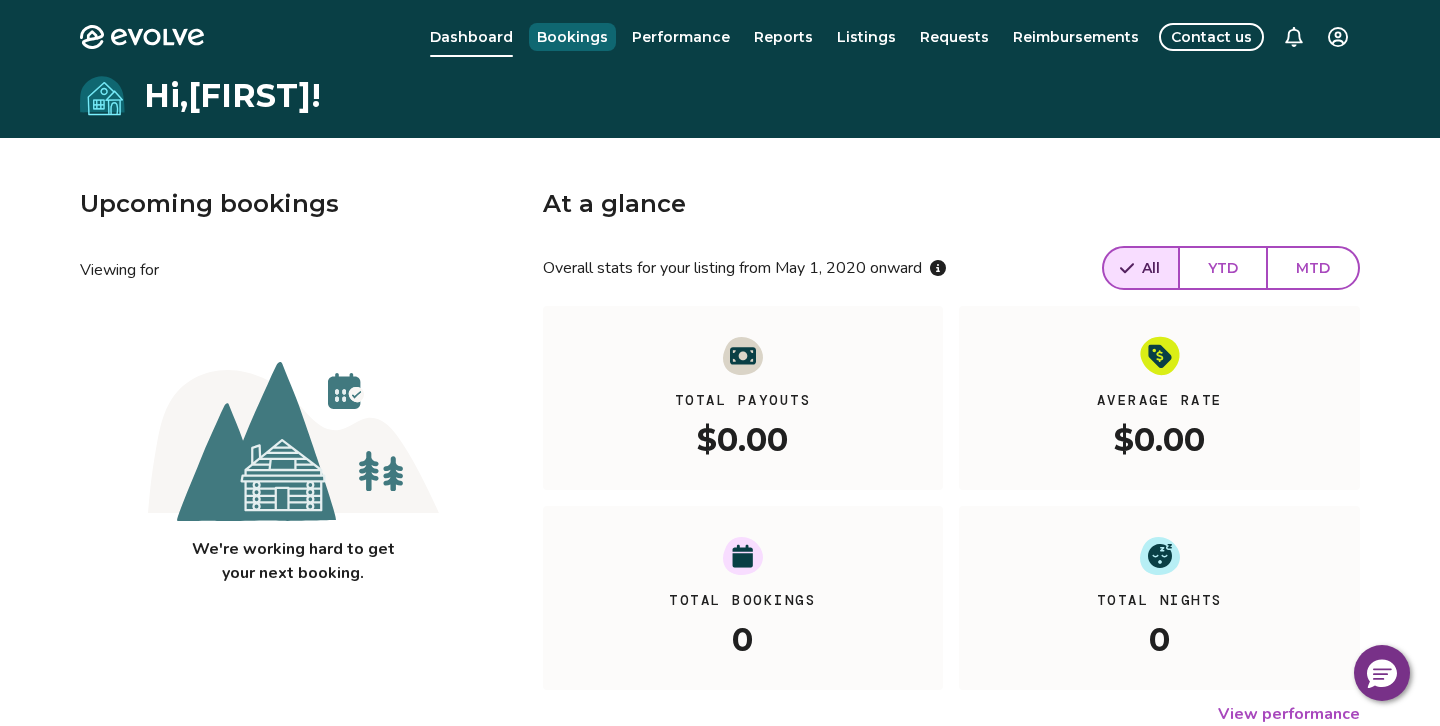 click on "Bookings" at bounding box center [572, 37] 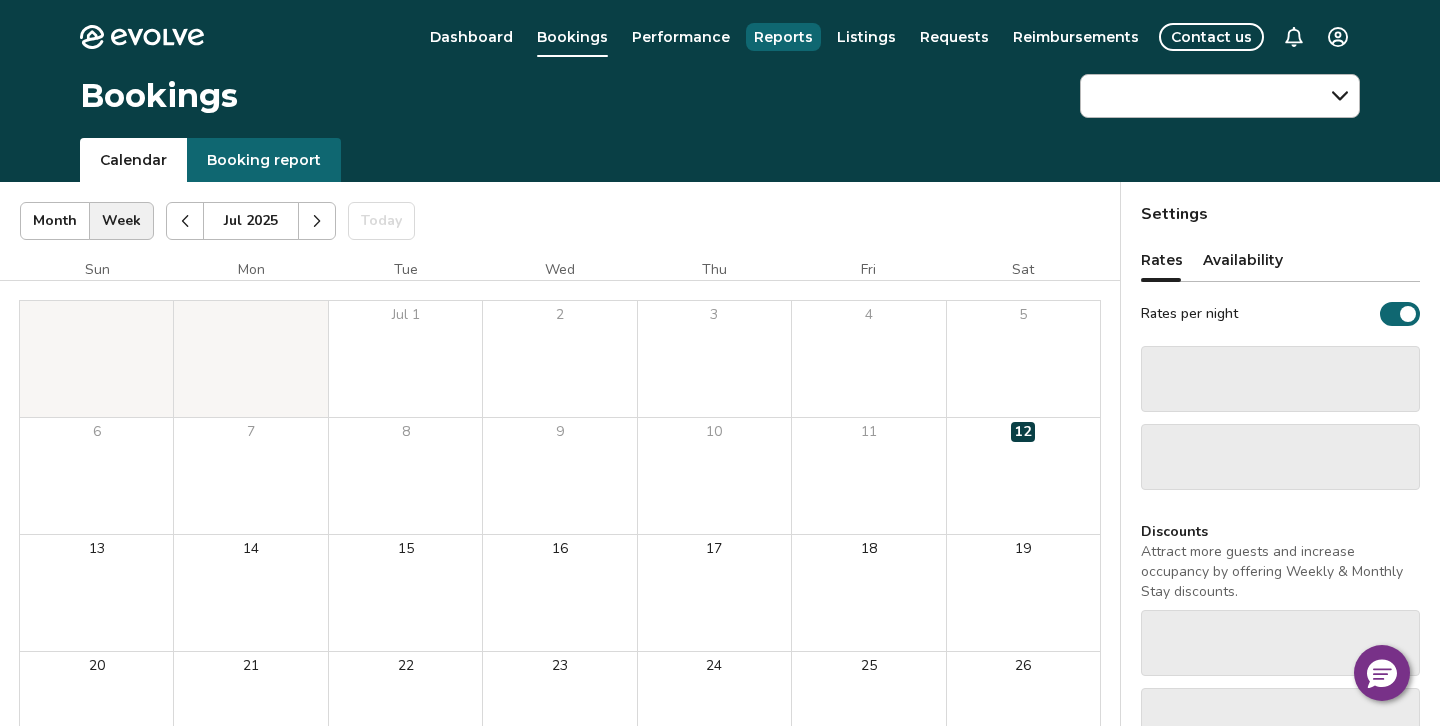 click on "Reports" at bounding box center (783, 37) 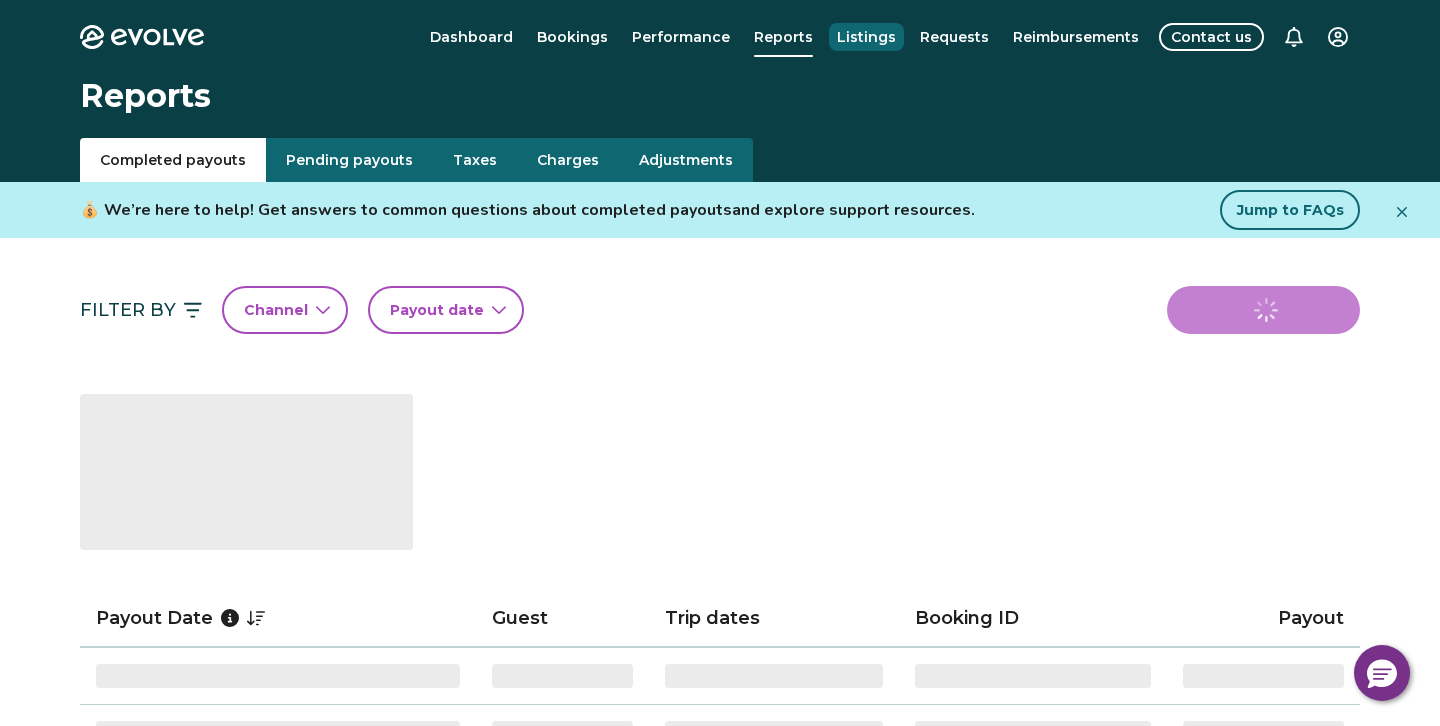 click on "Listings" at bounding box center [866, 37] 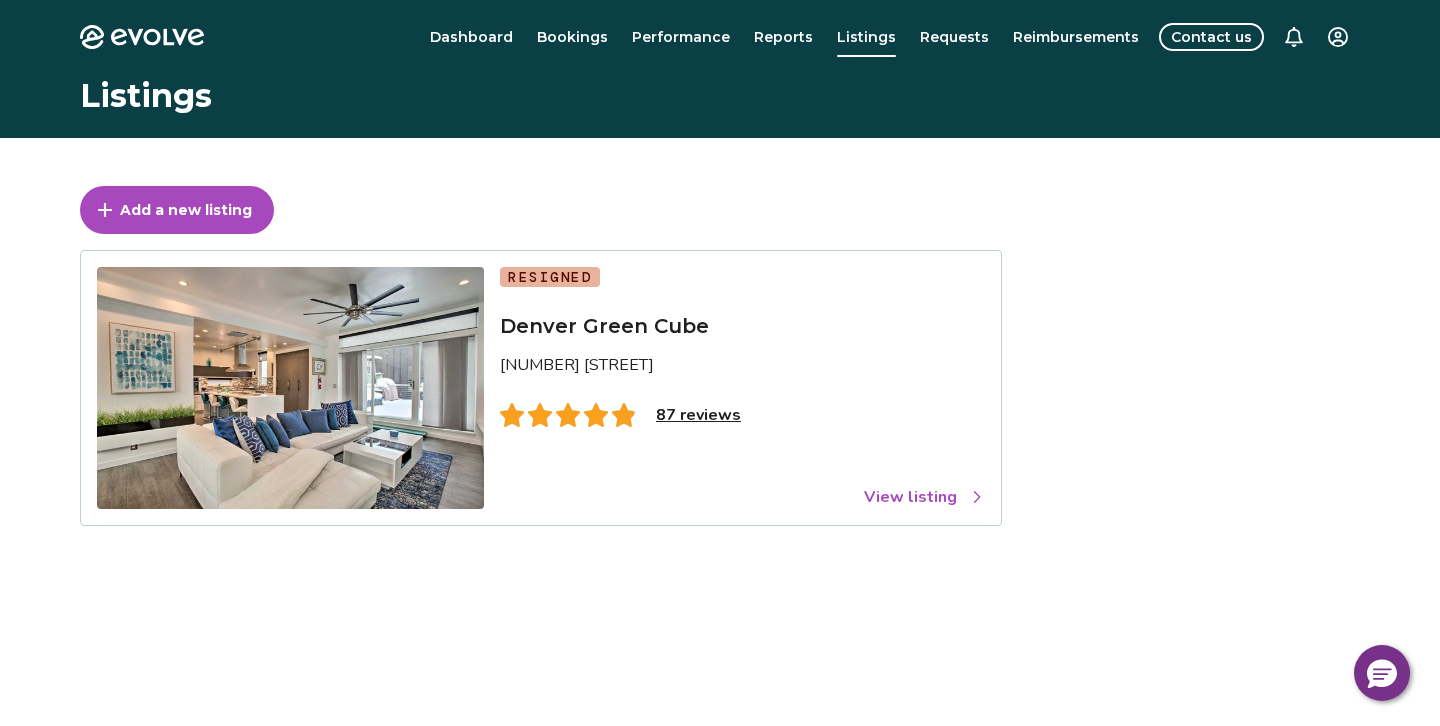 click on "View listing" at bounding box center (924, 497) 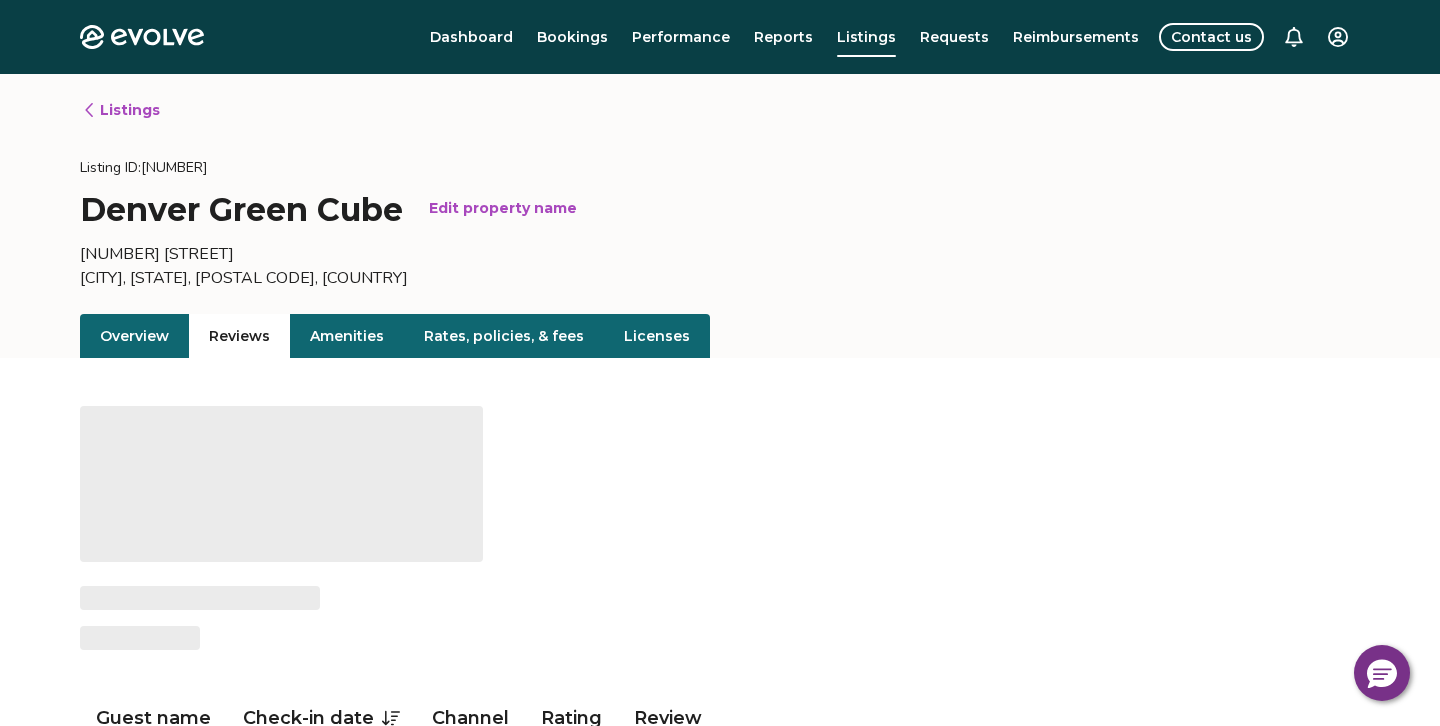 click on "Reviews" at bounding box center (239, 336) 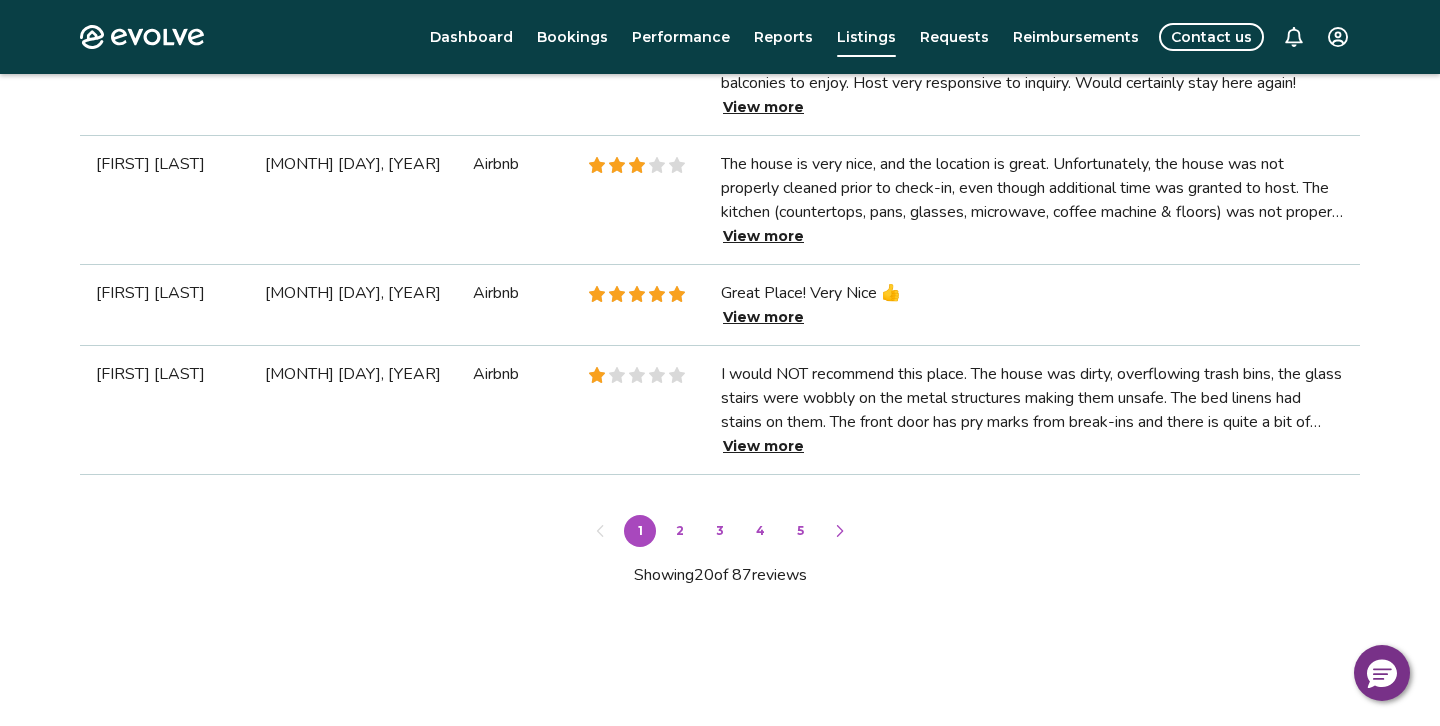 scroll, scrollTop: 2958, scrollLeft: 0, axis: vertical 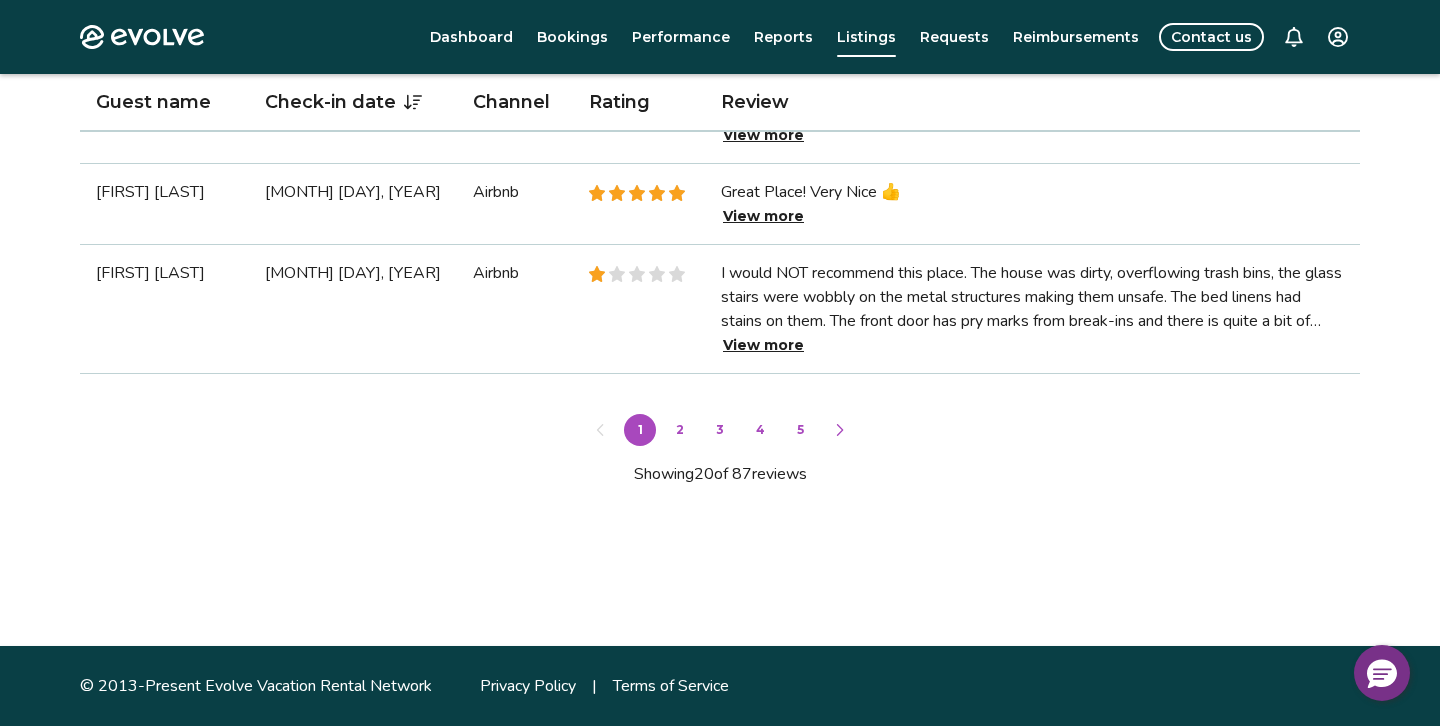 click 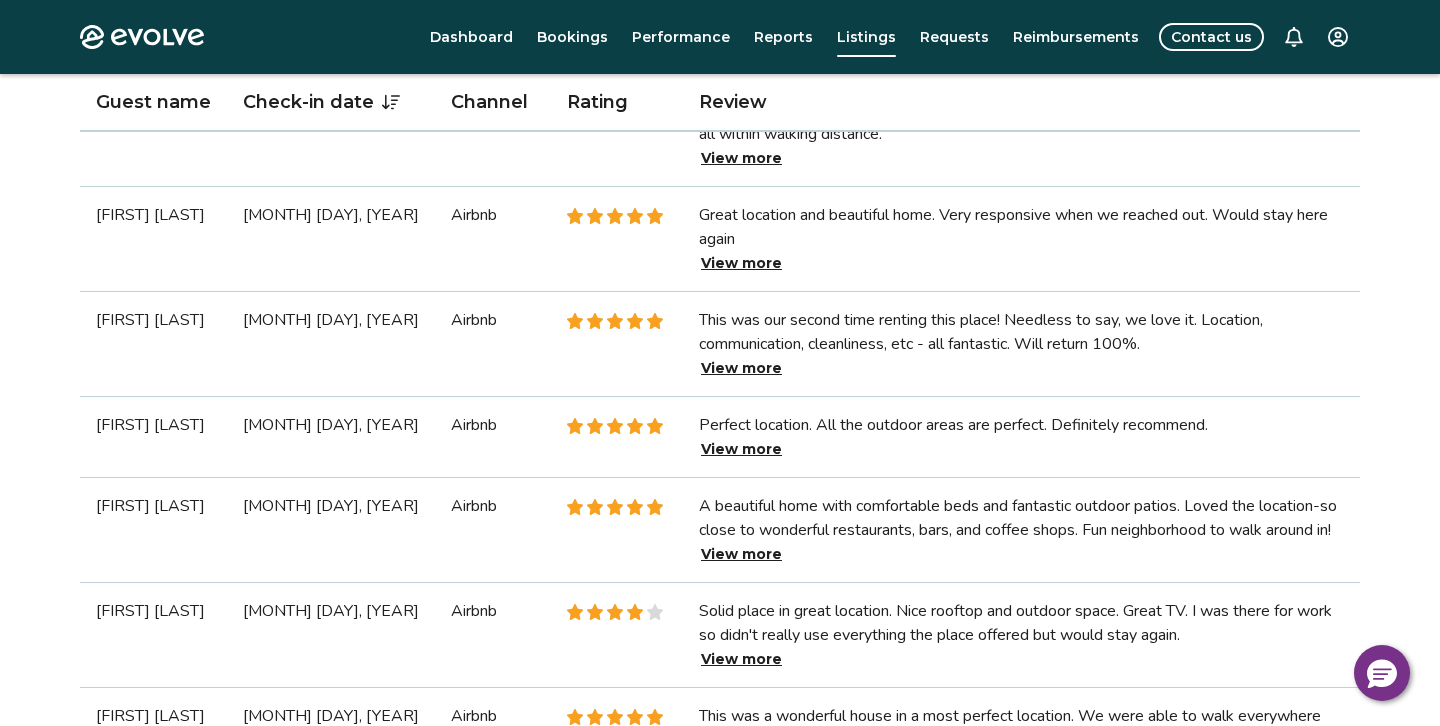scroll, scrollTop: 0, scrollLeft: 0, axis: both 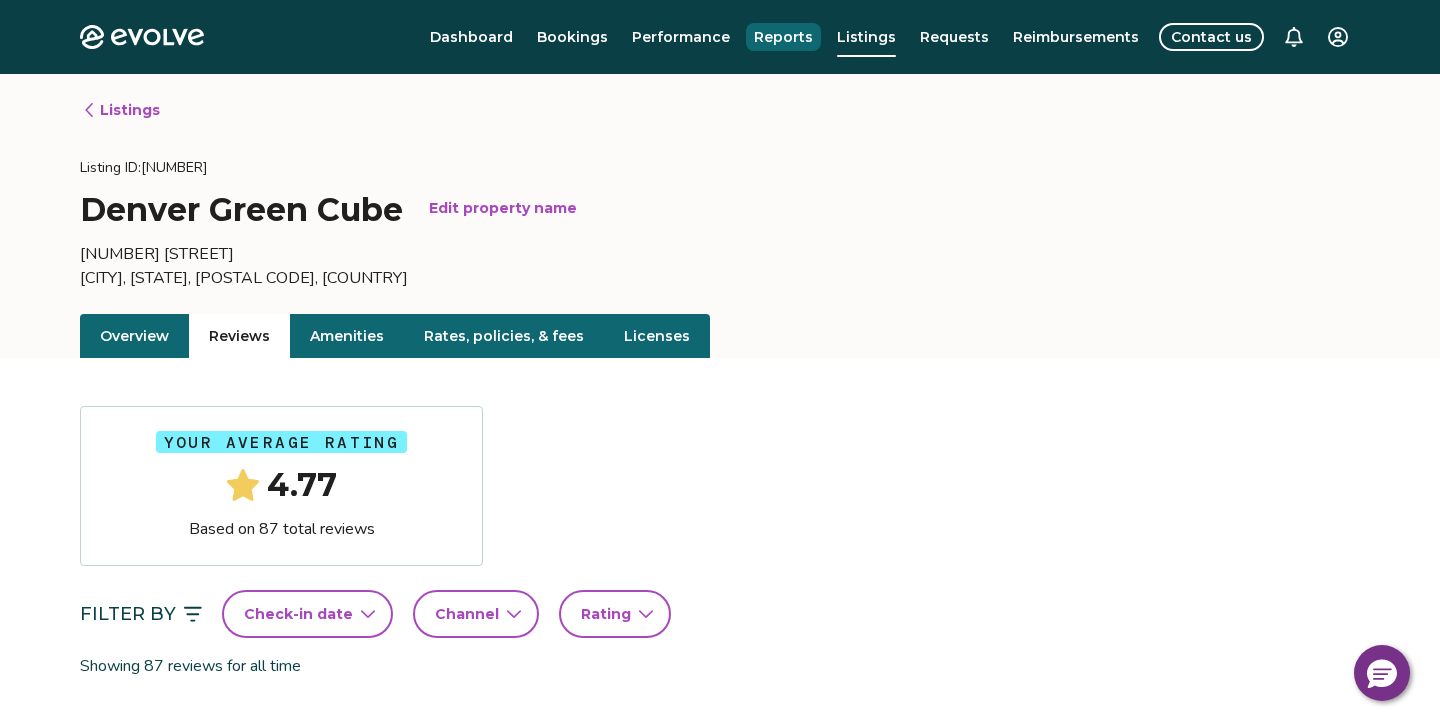click on "Reports" at bounding box center [783, 37] 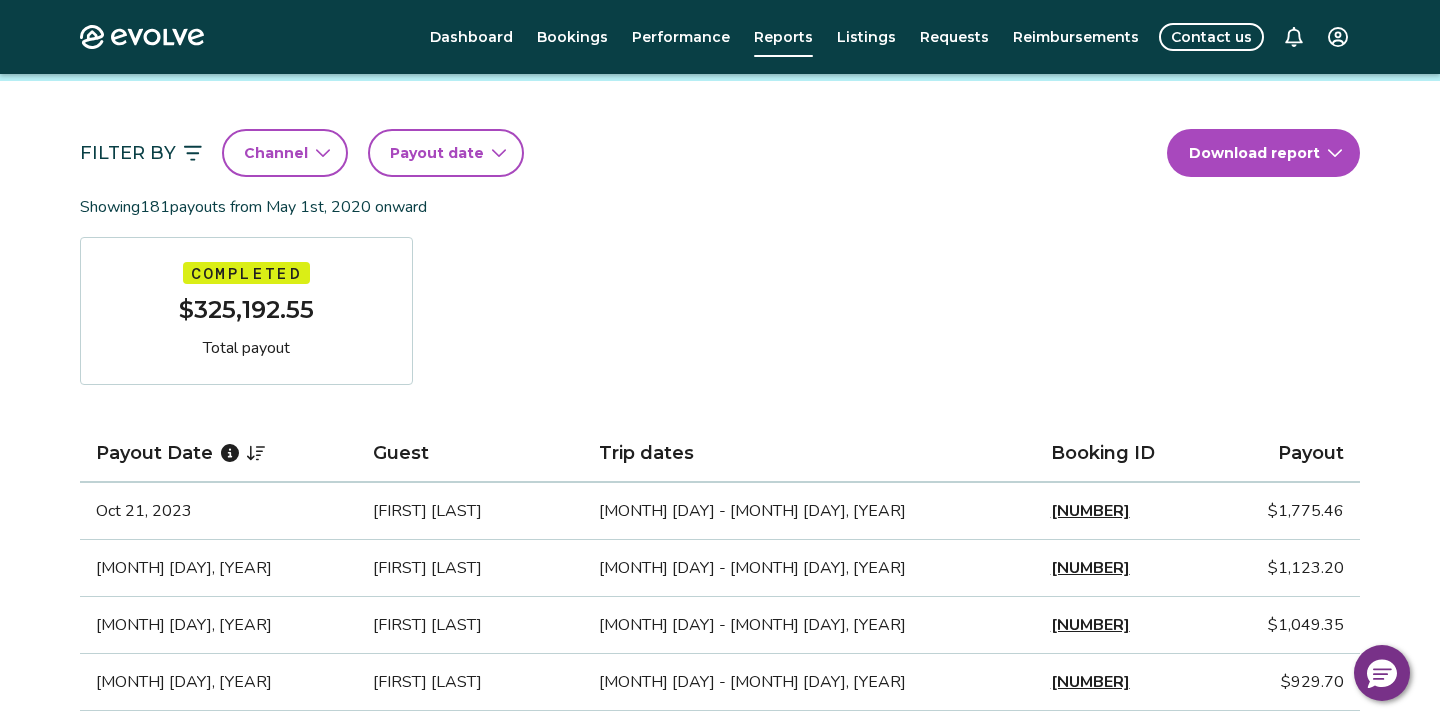 scroll, scrollTop: 162, scrollLeft: 0, axis: vertical 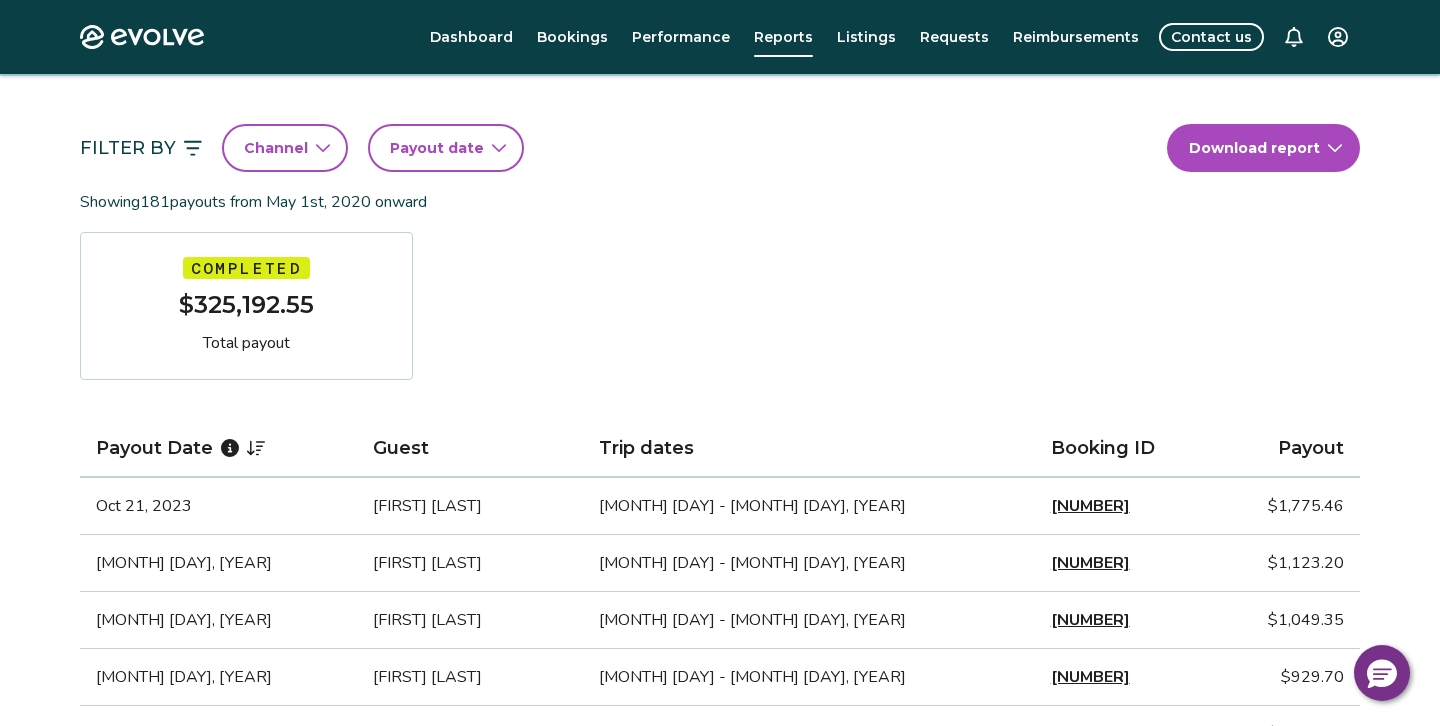 click on "Evolve Dashboard Bookings Performance Reports Listings Requests Reimbursements Contact us Reports Completed payouts Pending payouts Taxes Charges Adjustments 💰 We’re here to help! Get answers to common questions about completed payouts and explore support resources. Jump to FAQs Filter By Channel Payout date Download report Showing 181 payouts from [MONTH] 1st, [YEAR] onward Completed $[NUMBER] Total payout Payout Date Guest Trip dates Booking ID Payout Oct 21, 2023 [NAME] Oct 19 - Oct 23, 2023 11769143 $[NUMBER] Oct 17, 2023 [NAME] Oct 15 - Oct 18, 2023 12152274 $[NUMBER] Oct 7, 2023 [NAME] Oct 5 - Oct 8, 2023 12315683 $[NUMBER] Sep 30, 2023 [LAST] Sep 28 - Oct 1, 2023 12292480 $[NUMBER] Sep 25, 2023 [NAME] Sep 23 - Sep 26, 2023 12180176 $[NUMBER] Sep 14, 2023 [NAME] Sep 12 - Sep 22, 2023 12229143 $[NUMBER] Sep 10, 2023 [NAME] Sep 8 - Sep 11, 2023 12180881 $[NUMBER] Sep 5, 2023 [NAME] Sep 3 - Sep 6, 2023 12073200 $[NUMBER] Sep 2, 2023 12185323" at bounding box center [720, 1135] 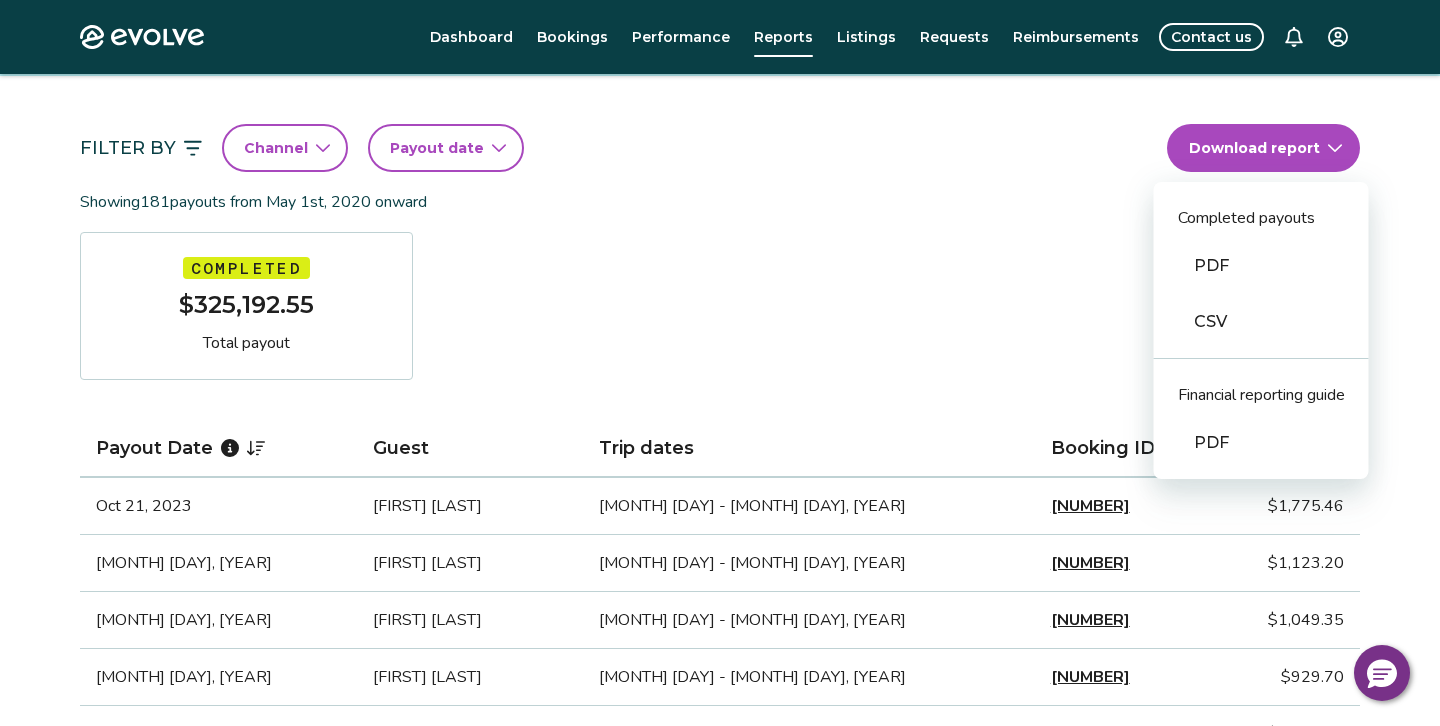 click on "PDF" at bounding box center (1261, 266) 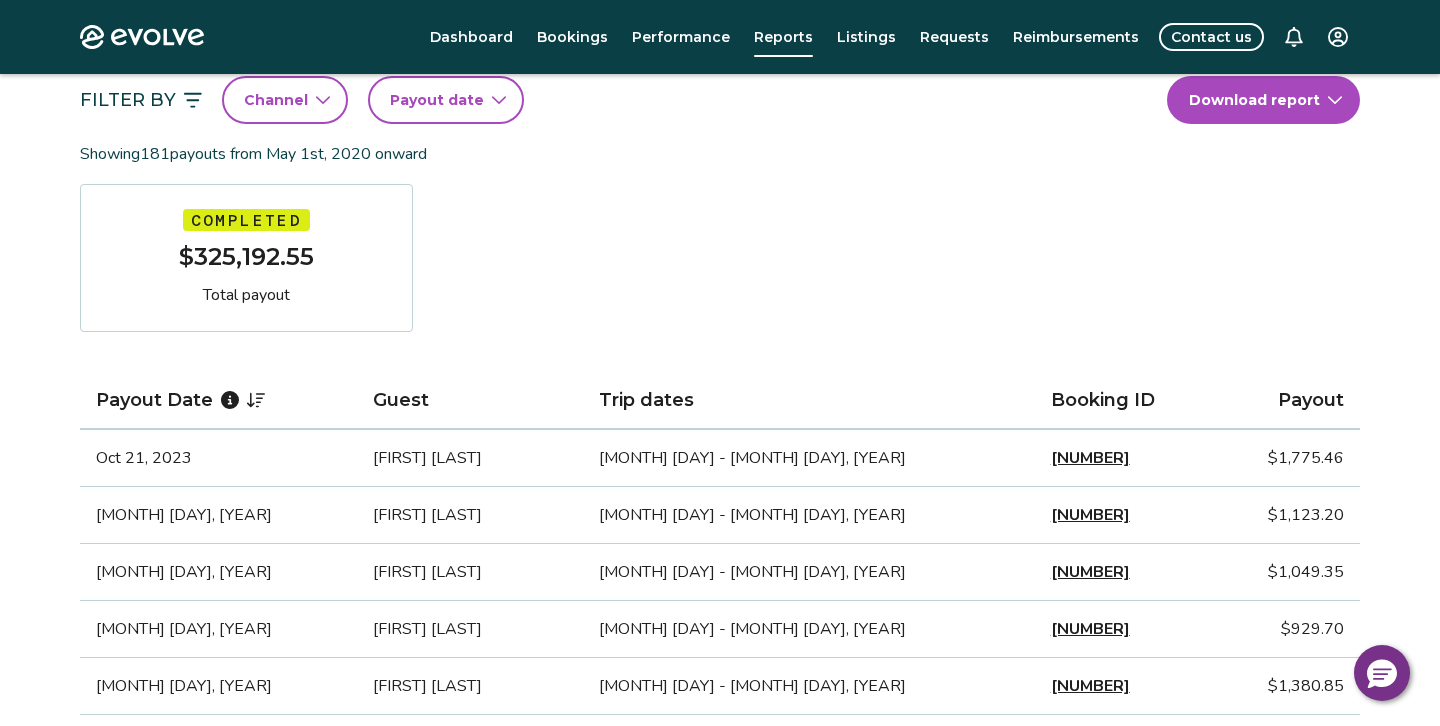 scroll, scrollTop: 0, scrollLeft: 0, axis: both 